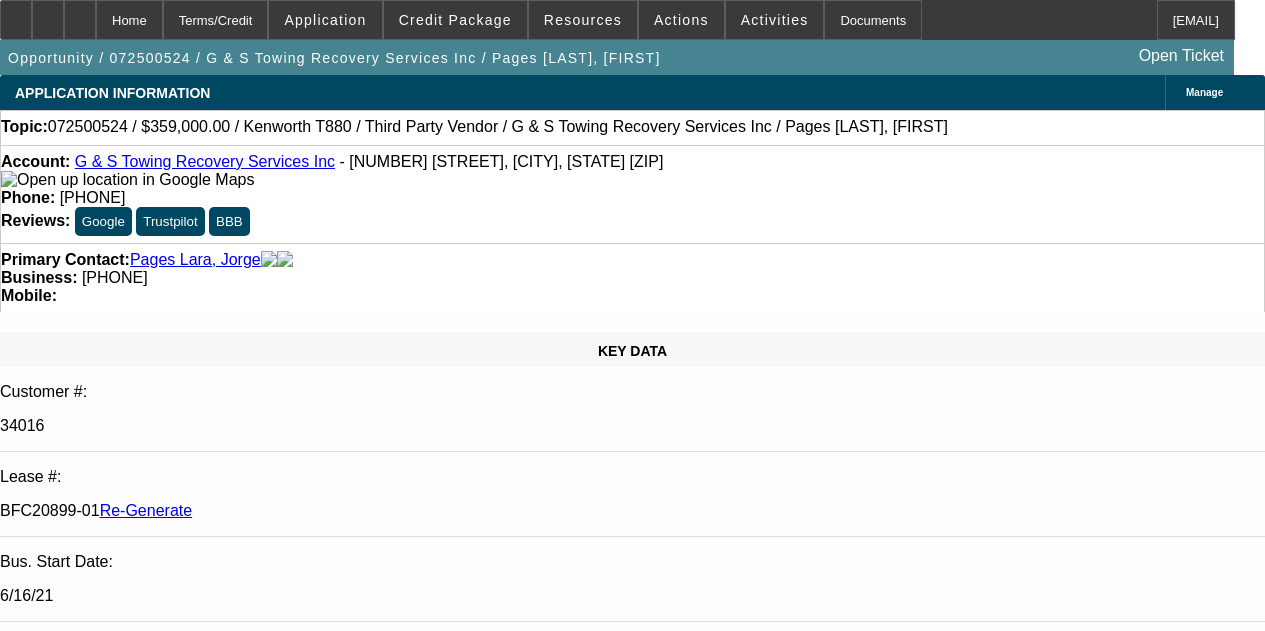 select on "4" 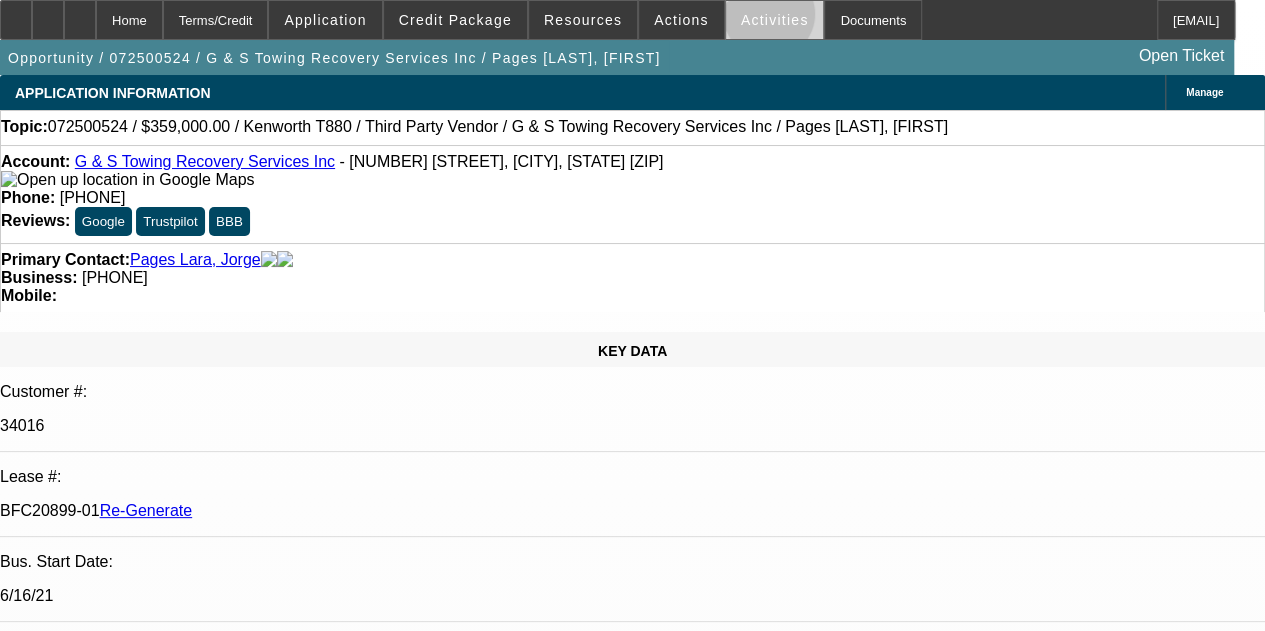 click on "Activities" at bounding box center [775, 20] 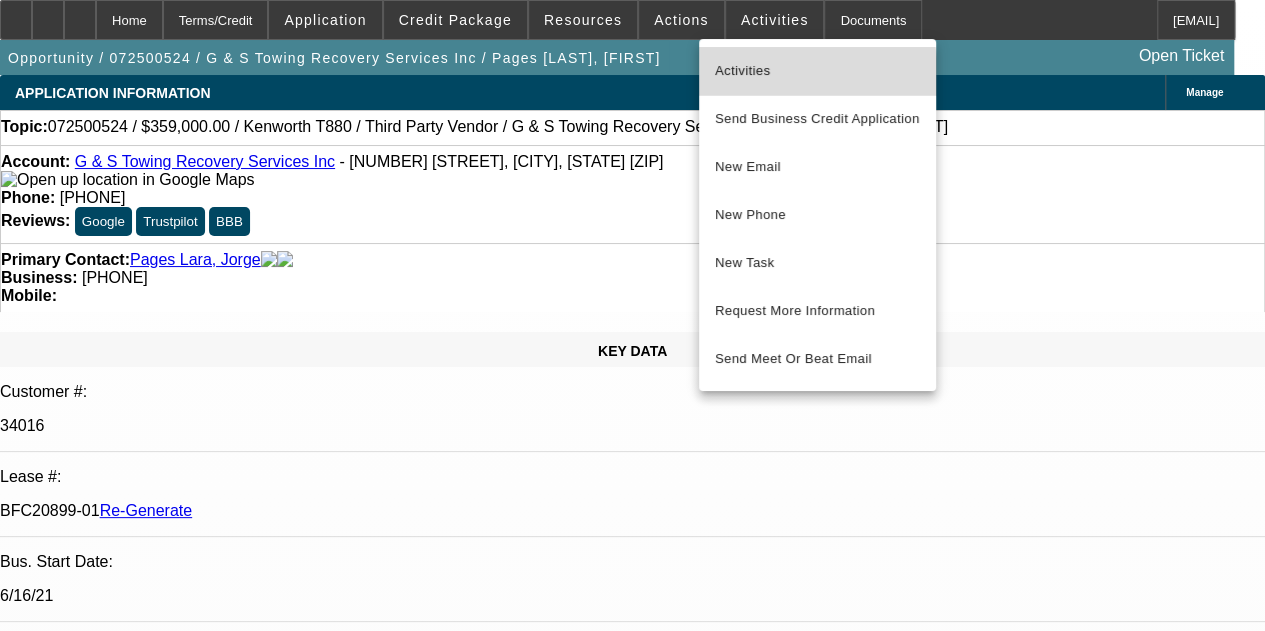 click on "Activities" at bounding box center (817, 71) 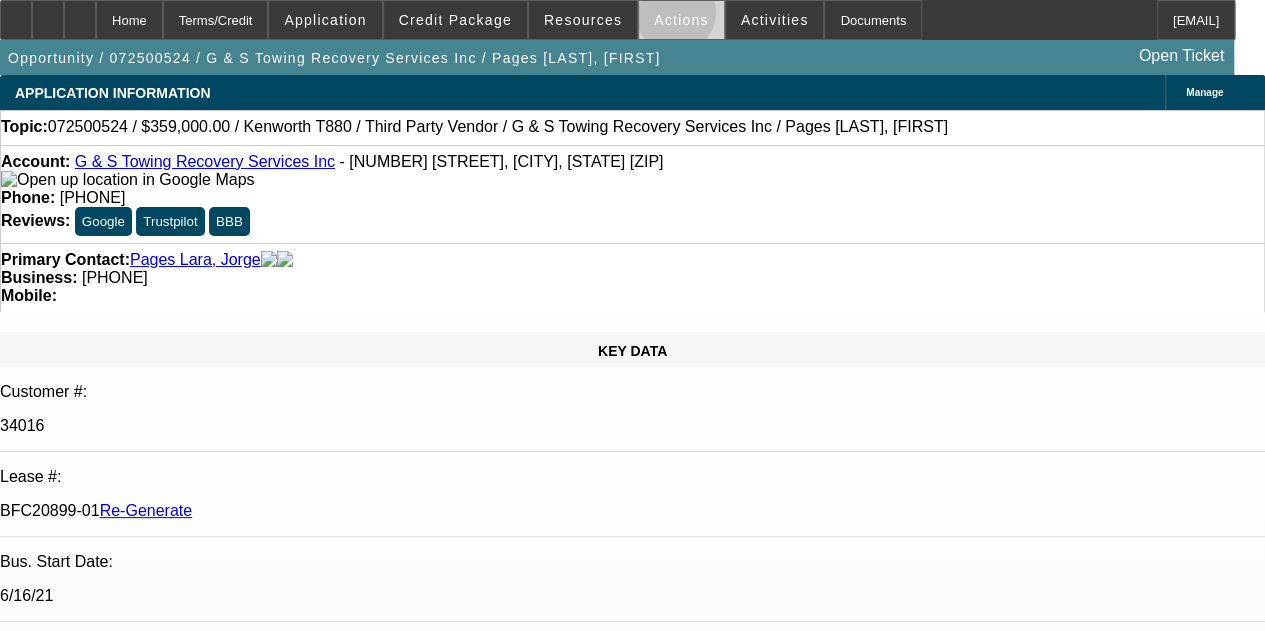 click on "Actions" at bounding box center (681, 20) 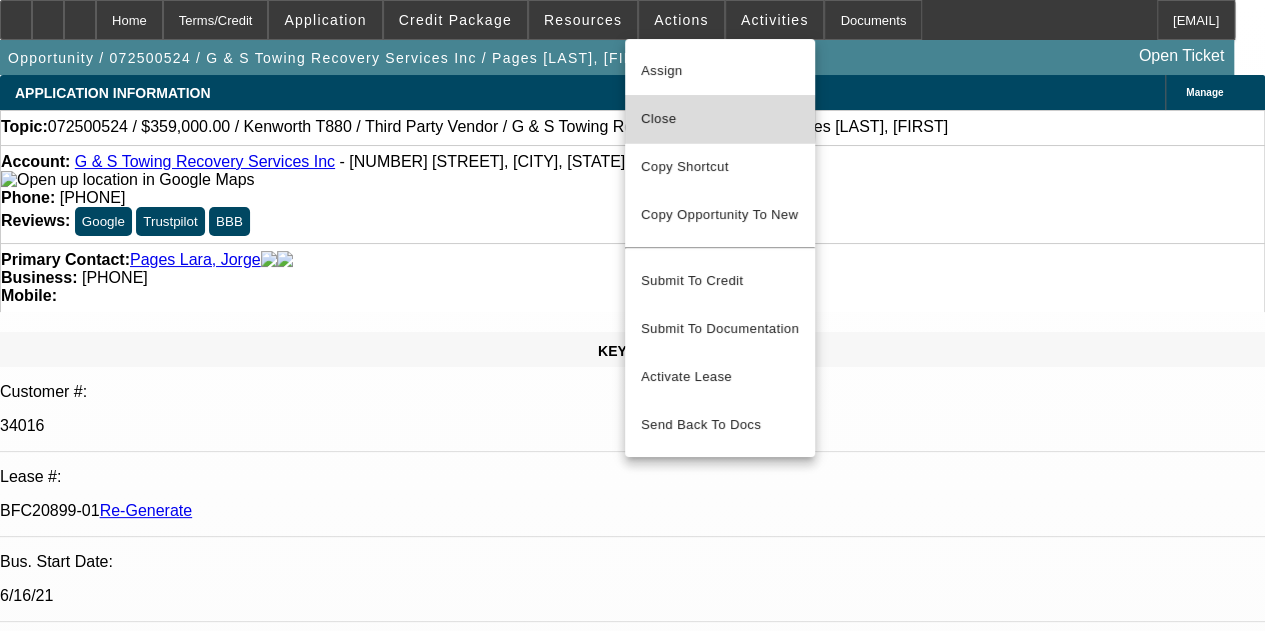 click on "Close" at bounding box center (720, 119) 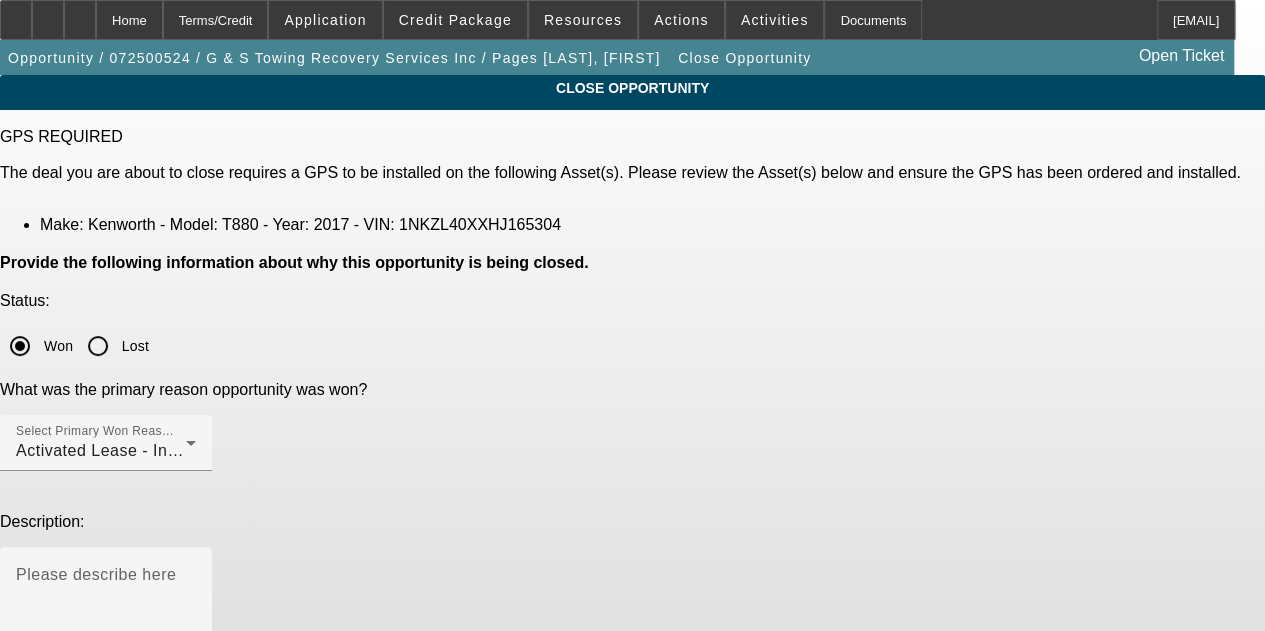 click on "Submit" 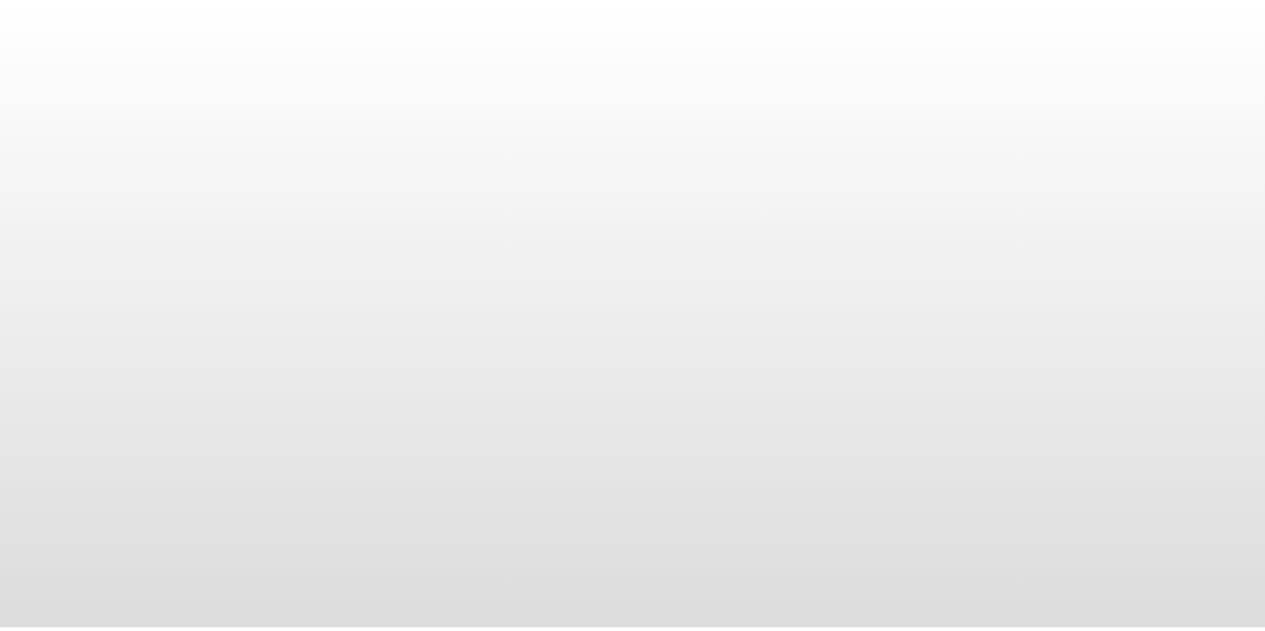 scroll, scrollTop: 0, scrollLeft: 0, axis: both 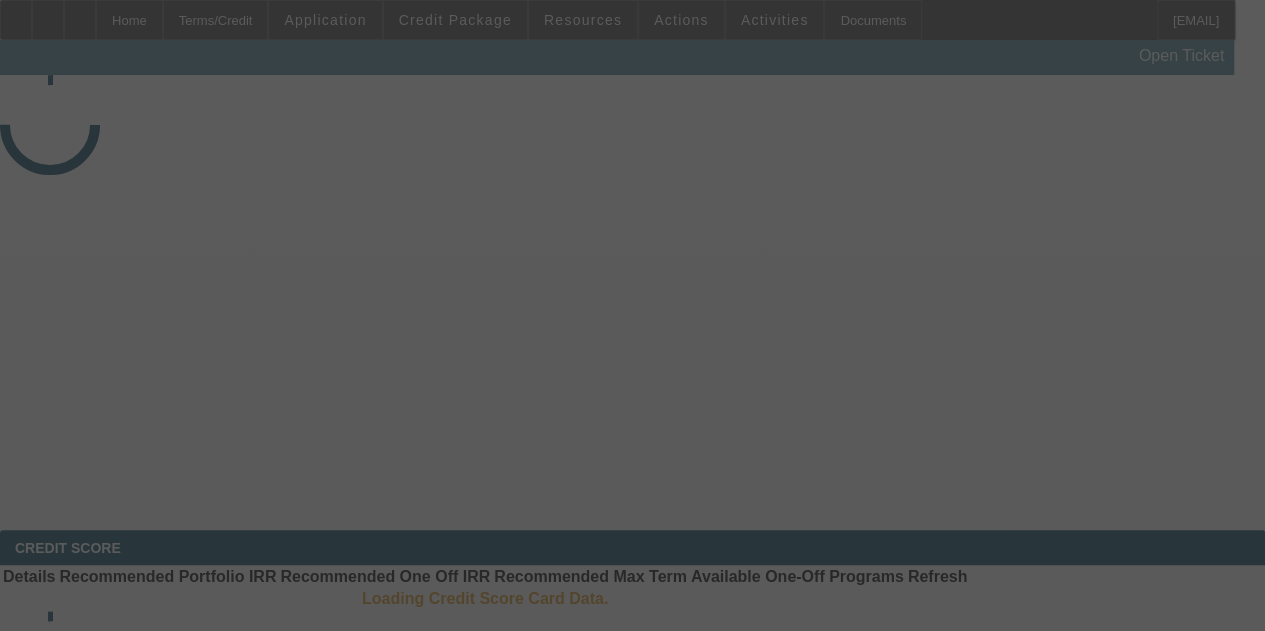 select on "4" 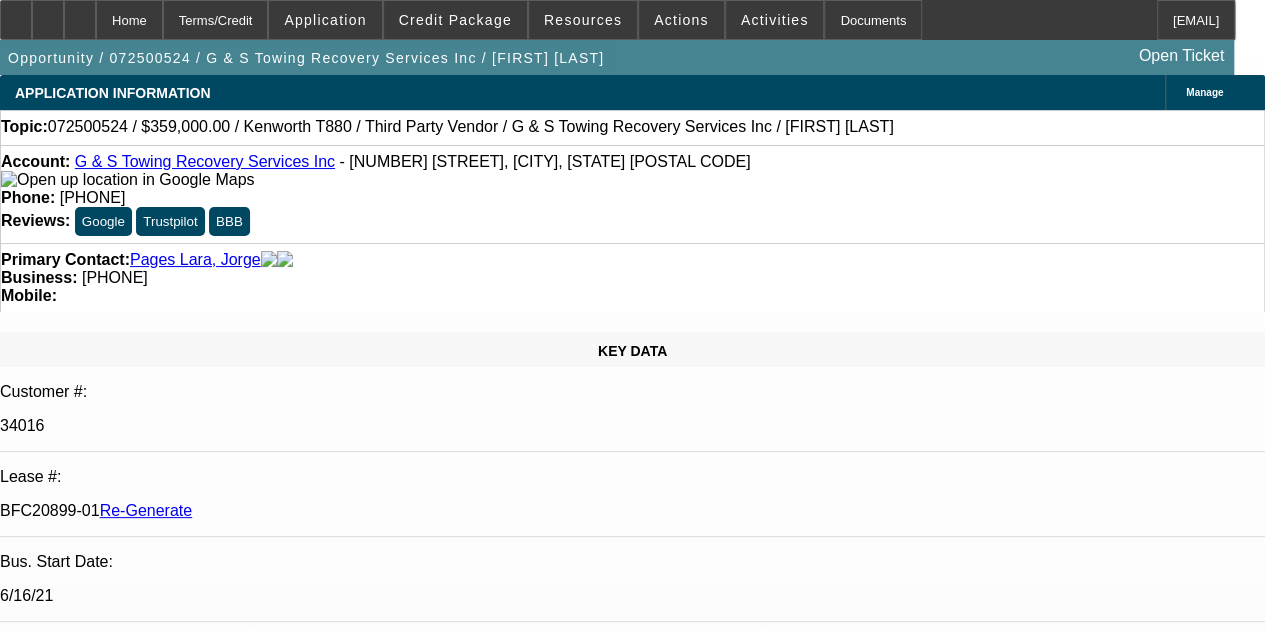 select on "0" 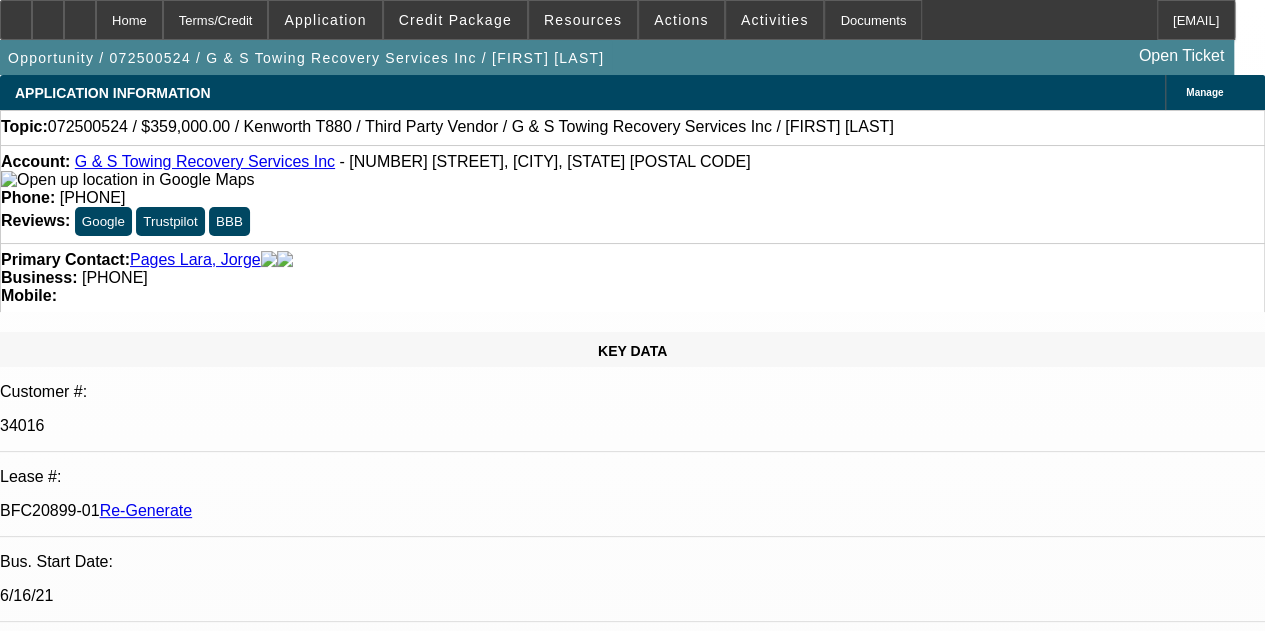 select on "2" 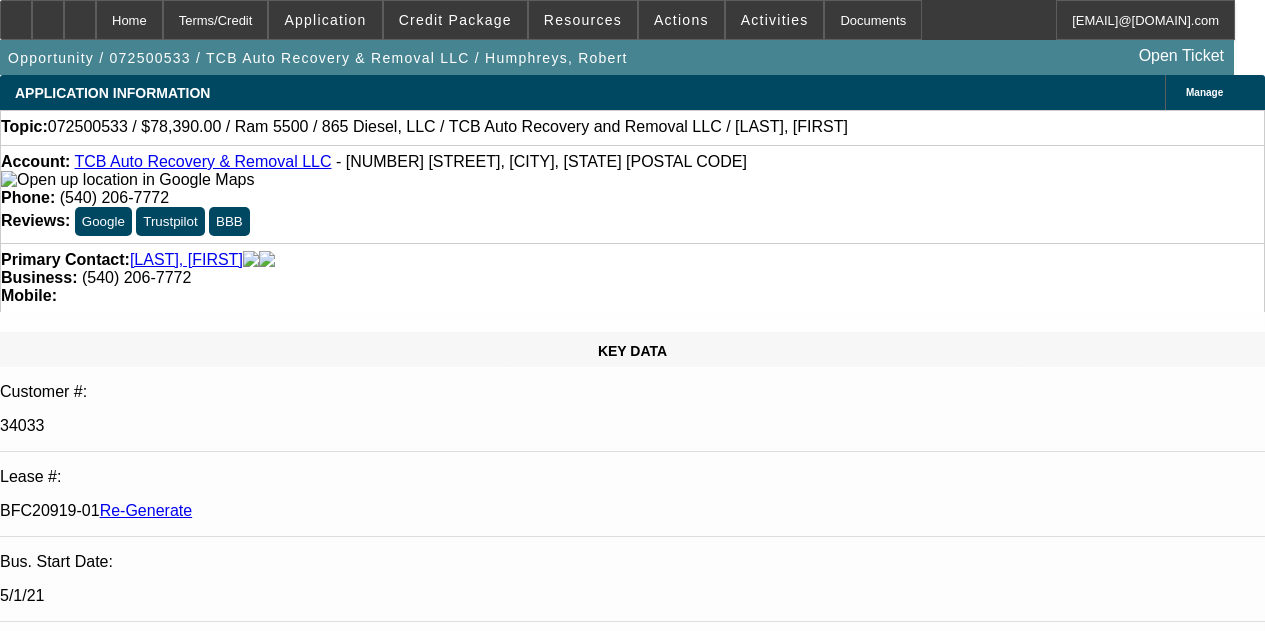 select on "4" 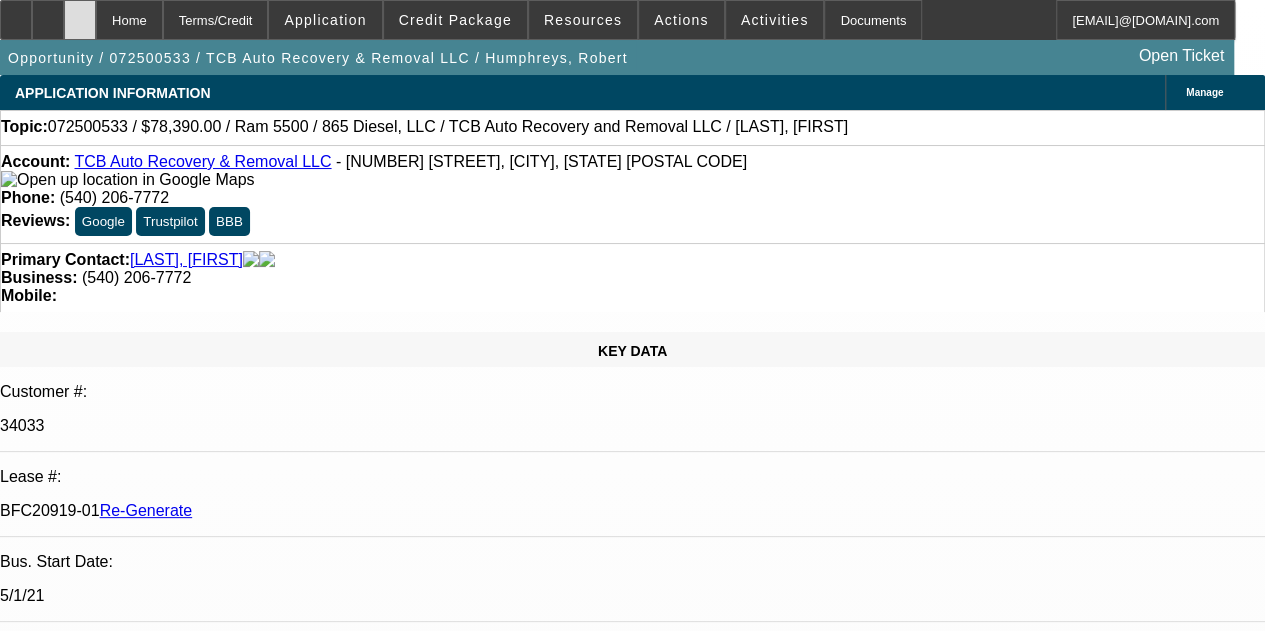 click at bounding box center [80, 13] 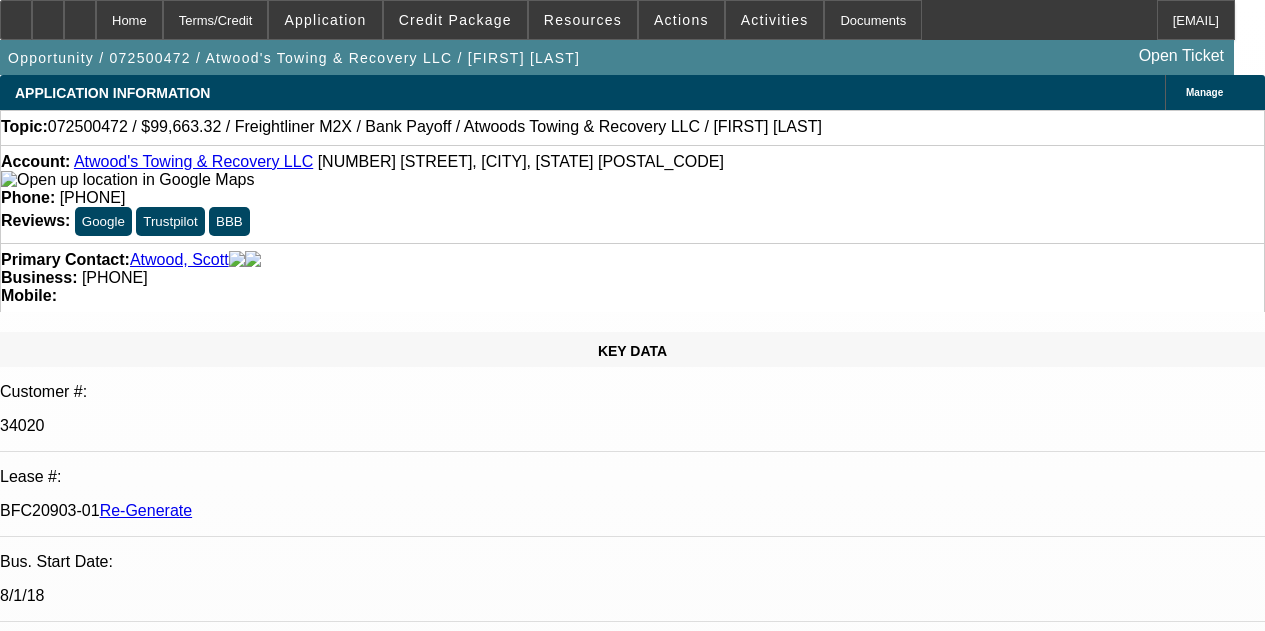 select on "4" 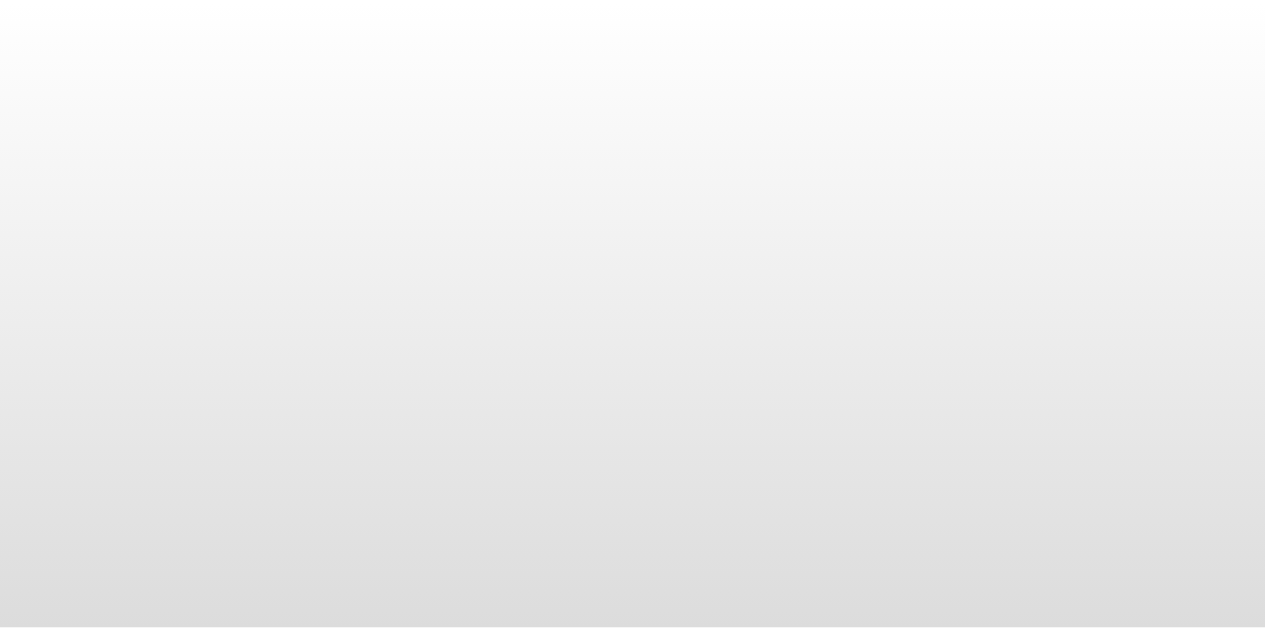 scroll, scrollTop: 0, scrollLeft: 0, axis: both 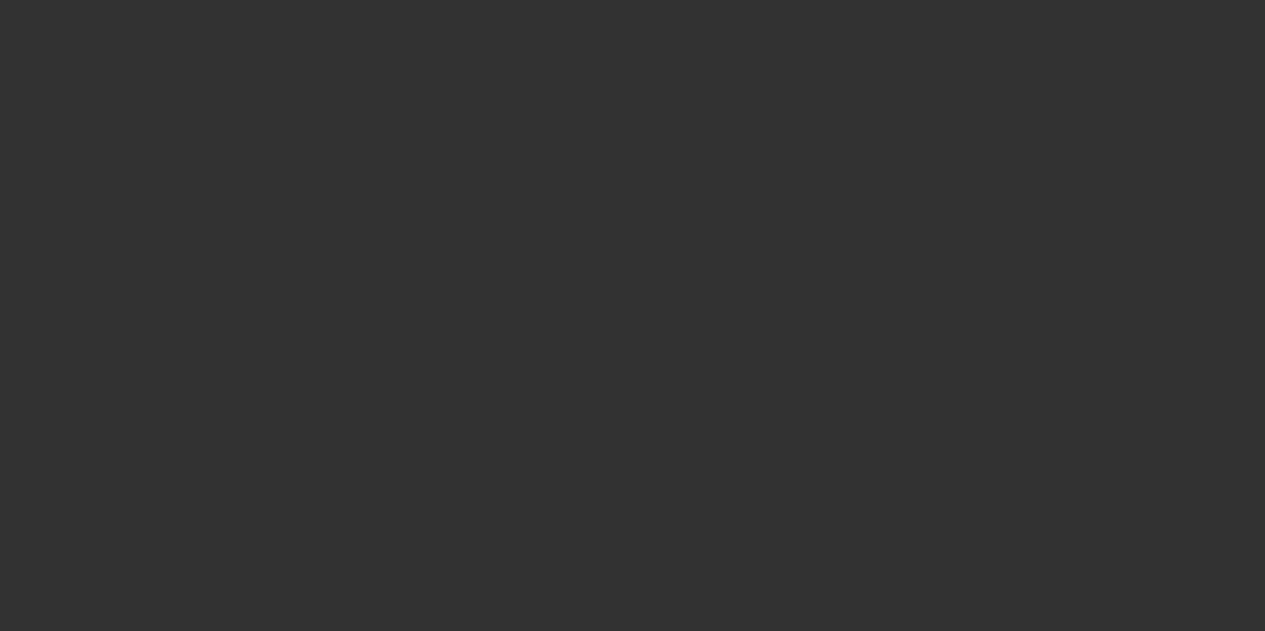 select on "4" 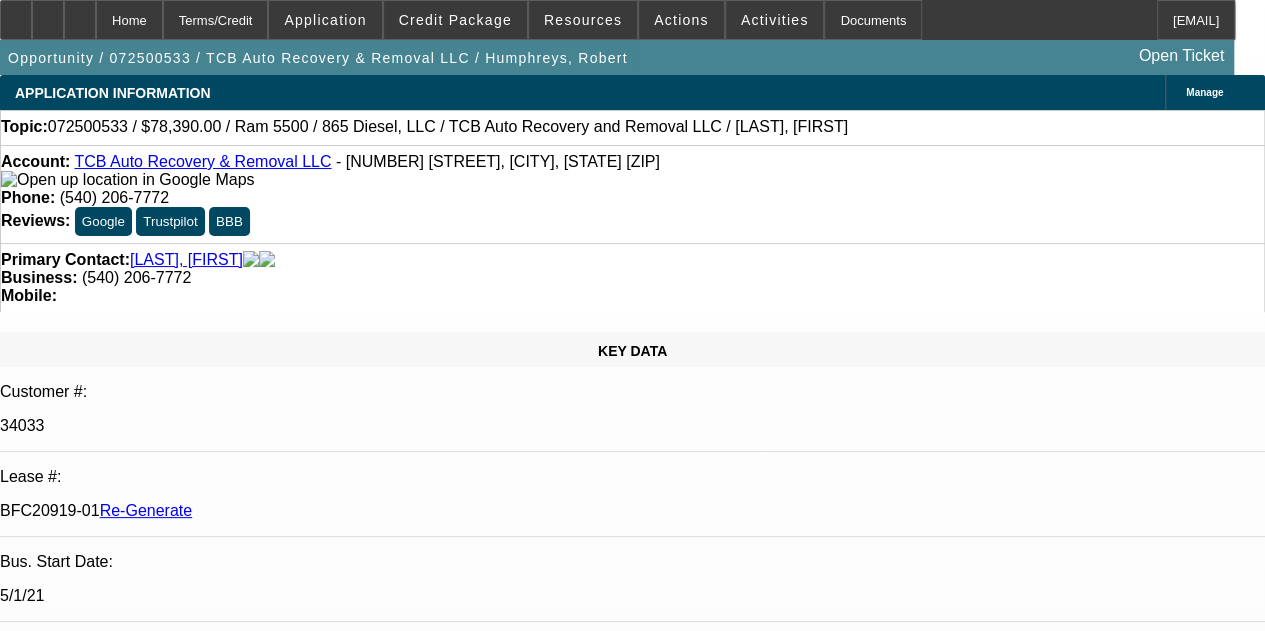 select on "0.1" 